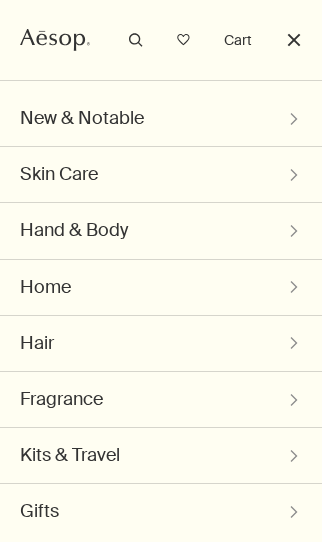 scroll, scrollTop: 0, scrollLeft: 0, axis: both 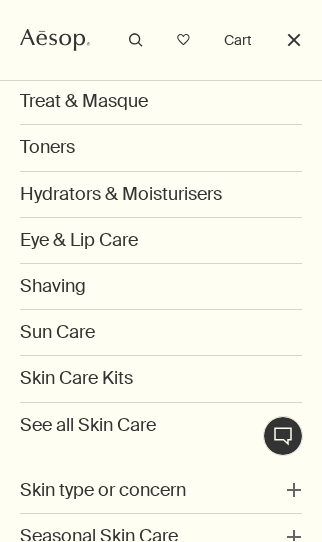 click on "Hydrators & Moisturisers" at bounding box center (161, 195) 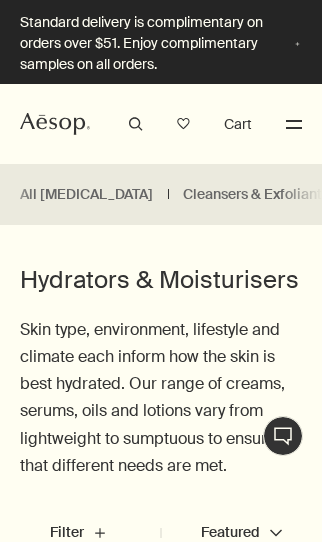 scroll, scrollTop: 110, scrollLeft: 0, axis: vertical 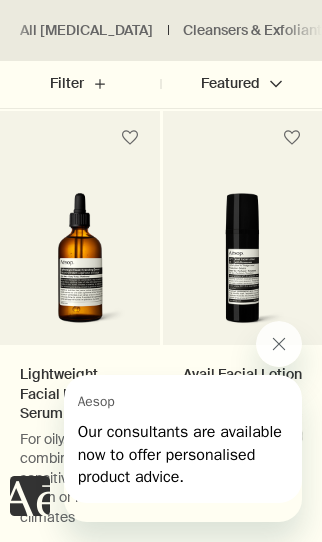 click 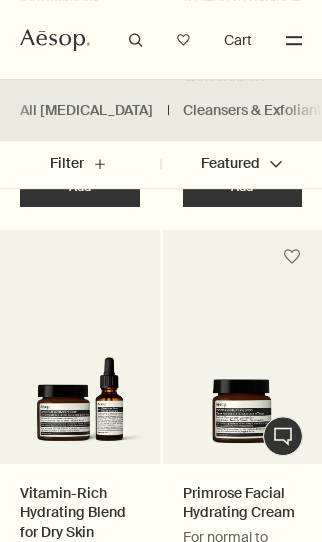 scroll, scrollTop: 5162, scrollLeft: 0, axis: vertical 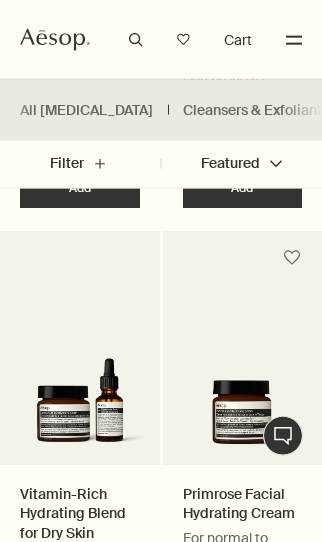 click on "search" at bounding box center [136, 40] 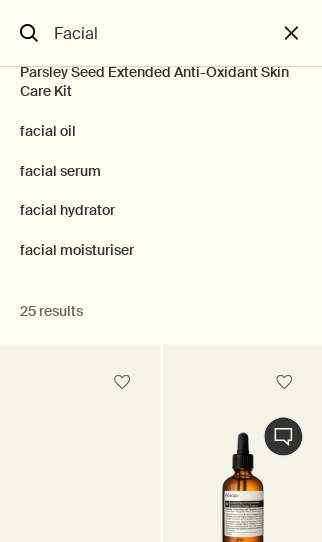 scroll, scrollTop: 78, scrollLeft: 0, axis: vertical 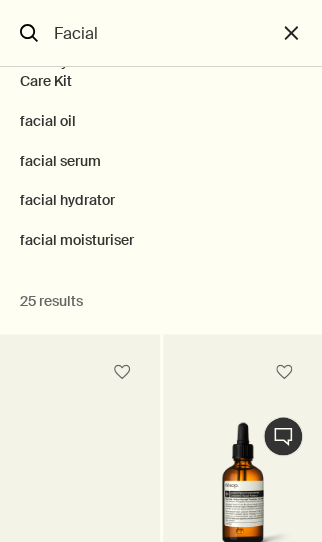 click on "facial moisturiser" at bounding box center (161, 246) 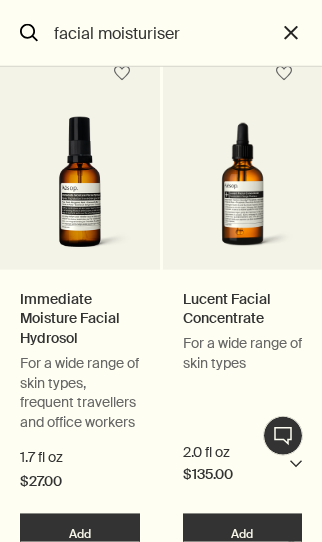 scroll, scrollTop: 357, scrollLeft: 0, axis: vertical 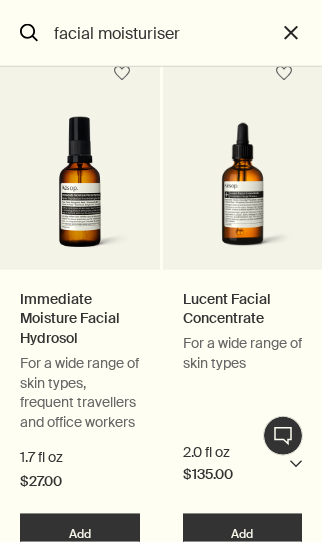 click at bounding box center [80, 188] 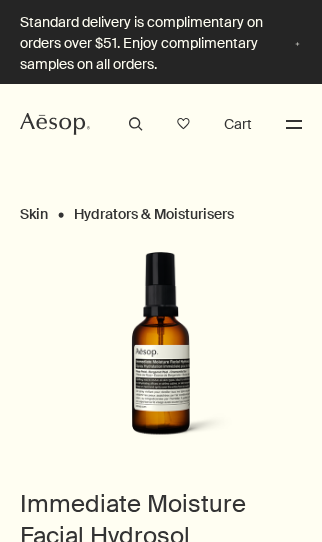 scroll, scrollTop: 0, scrollLeft: 0, axis: both 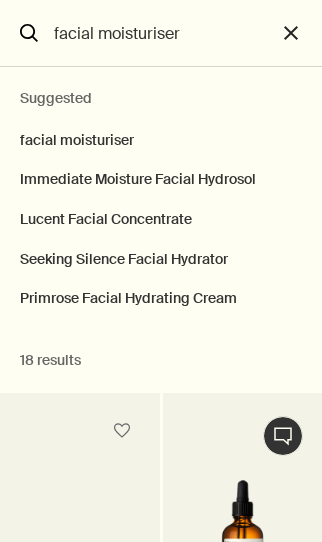 click on "facial moisturiser" at bounding box center (161, 33) 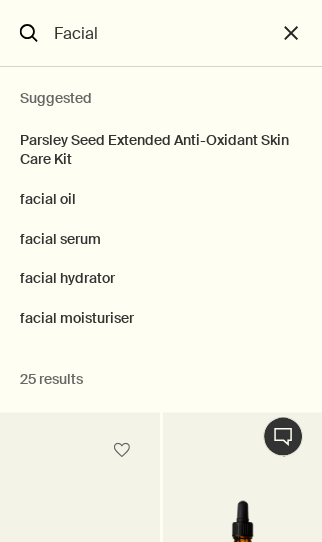 click on "facial hydrator" at bounding box center [161, 279] 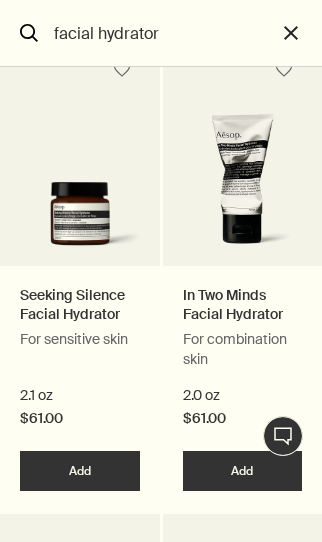 scroll, scrollTop: 361, scrollLeft: 0, axis: vertical 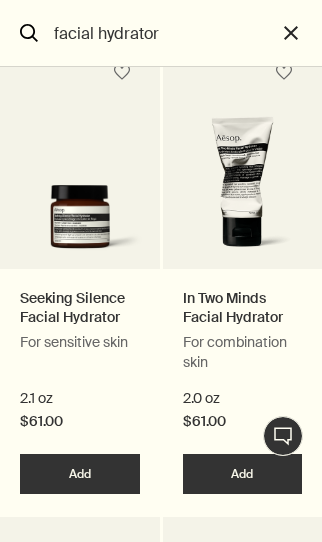 click on "In Two Minds Facial Hydrator" at bounding box center (243, 308) 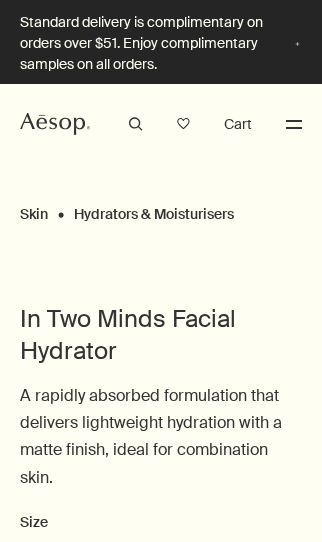 scroll, scrollTop: 0, scrollLeft: 0, axis: both 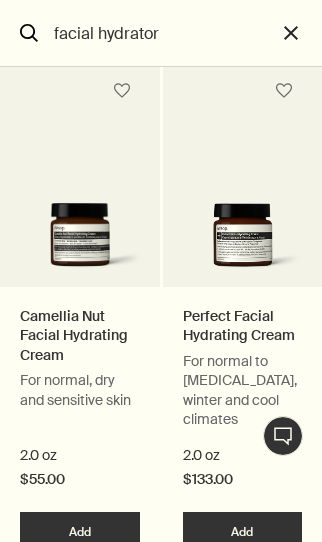 click on "Camellia Nut Facial Hydrating Cream" at bounding box center (80, 336) 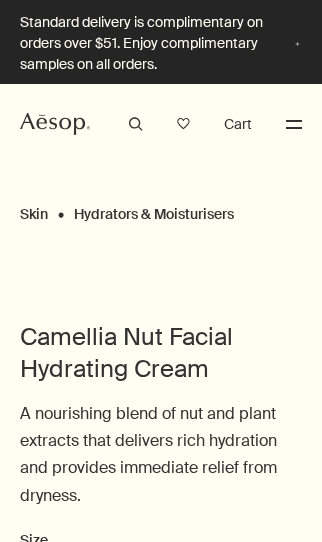 scroll, scrollTop: 0, scrollLeft: 0, axis: both 